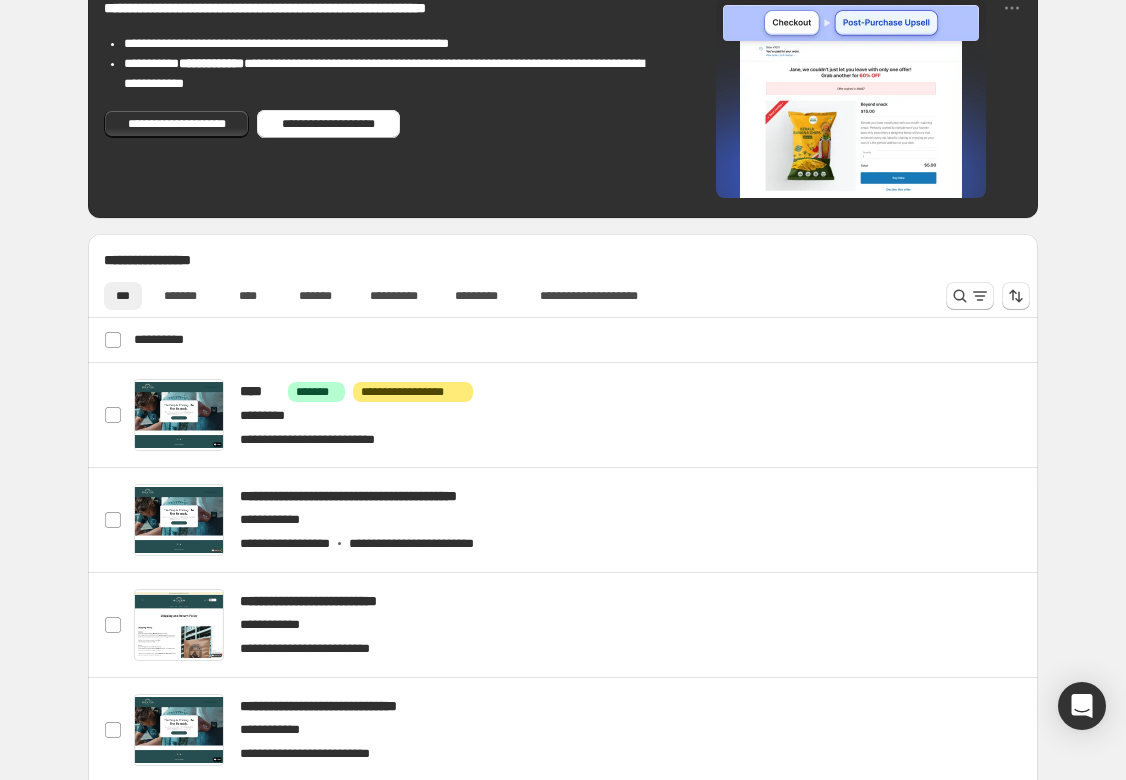 scroll, scrollTop: 440, scrollLeft: 0, axis: vertical 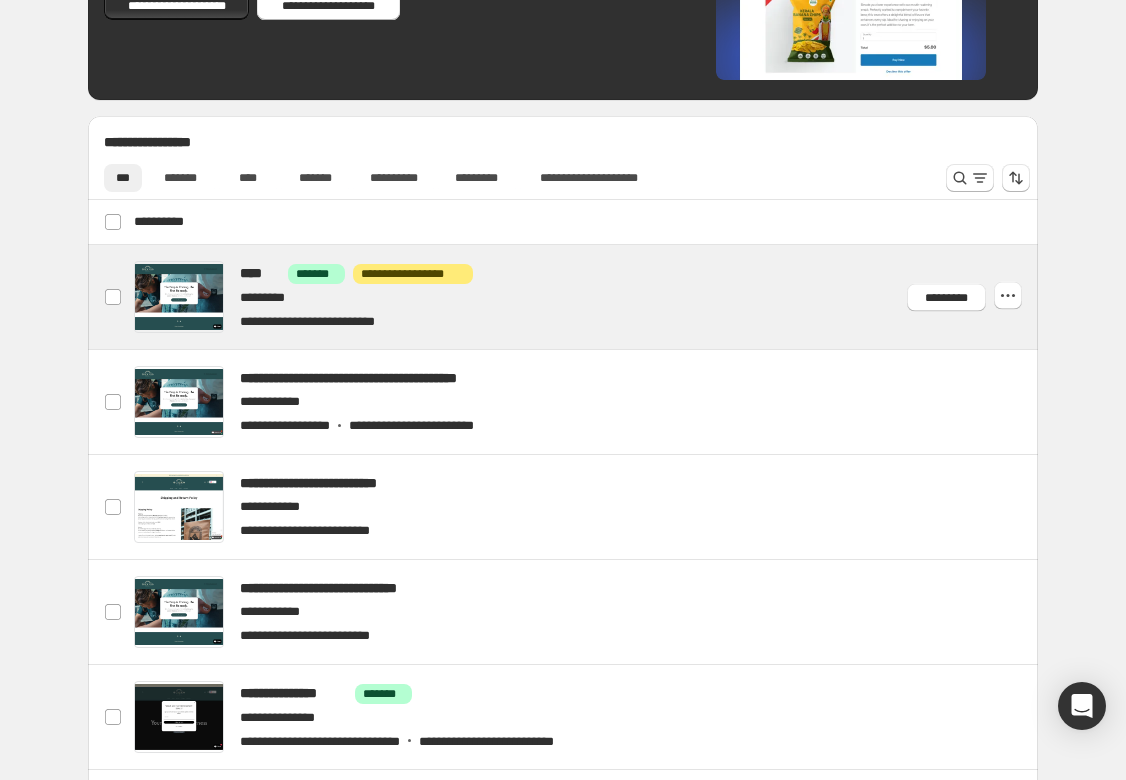 click at bounding box center [587, 297] 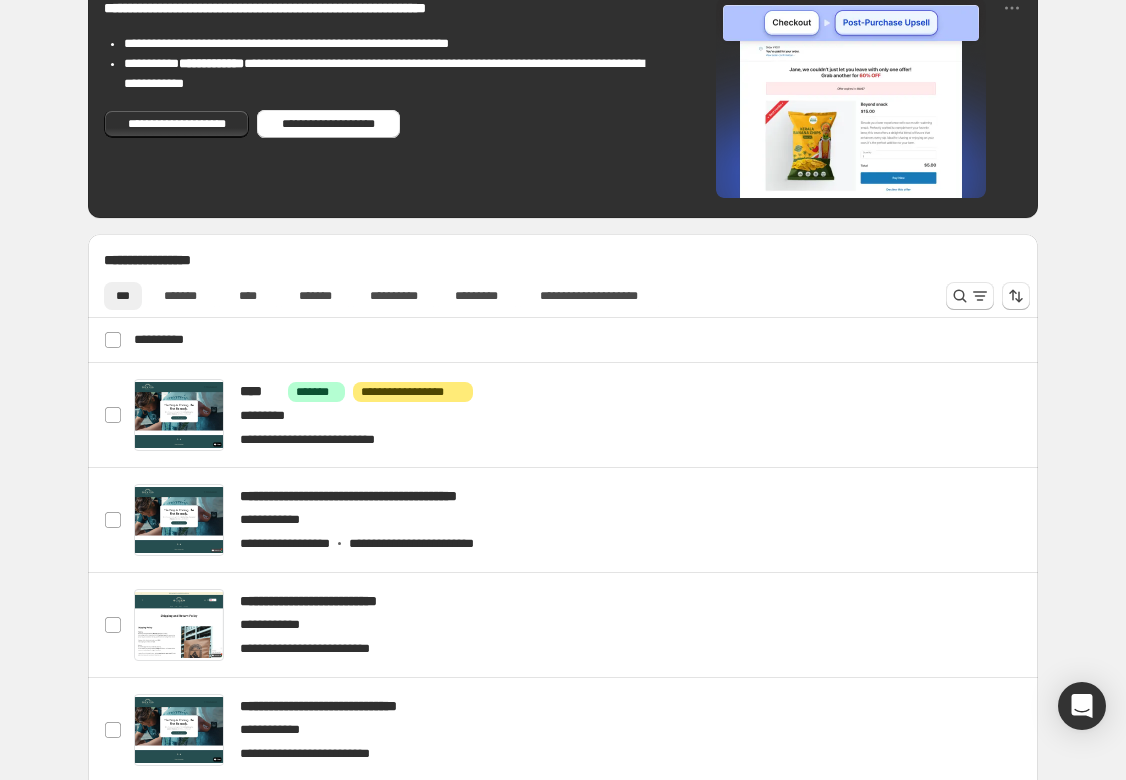 scroll, scrollTop: 330, scrollLeft: 0, axis: vertical 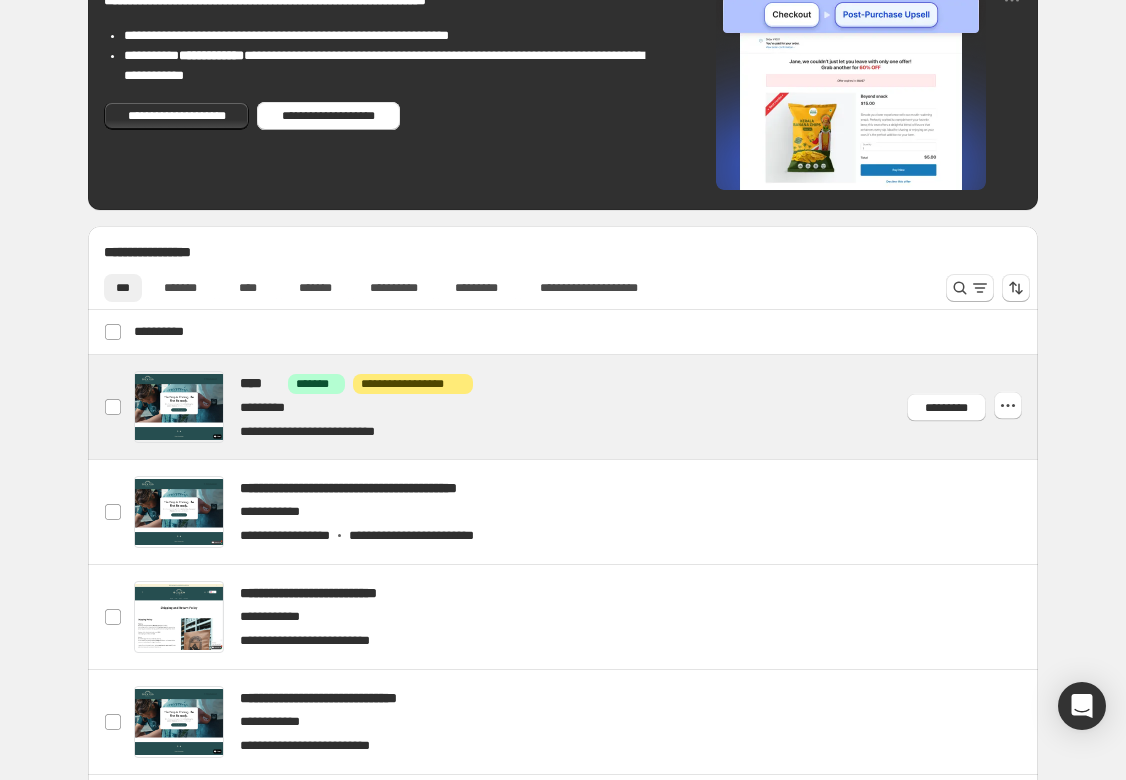 click at bounding box center (587, 407) 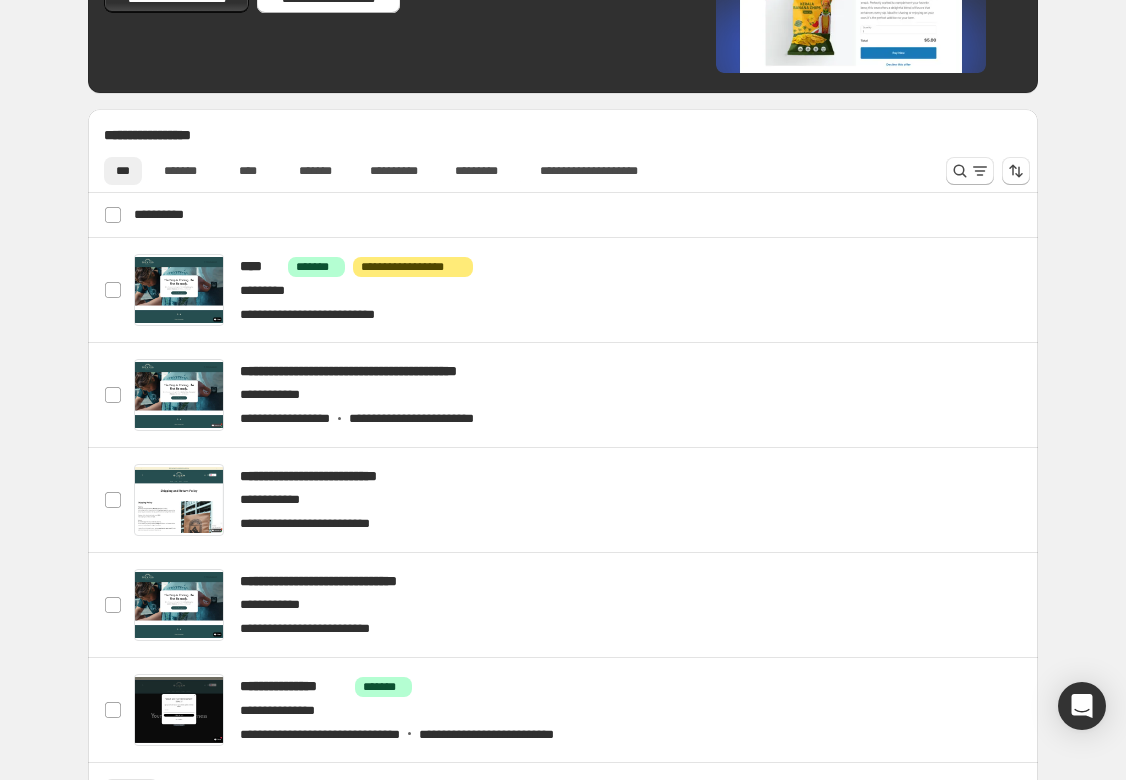 scroll, scrollTop: 540, scrollLeft: 0, axis: vertical 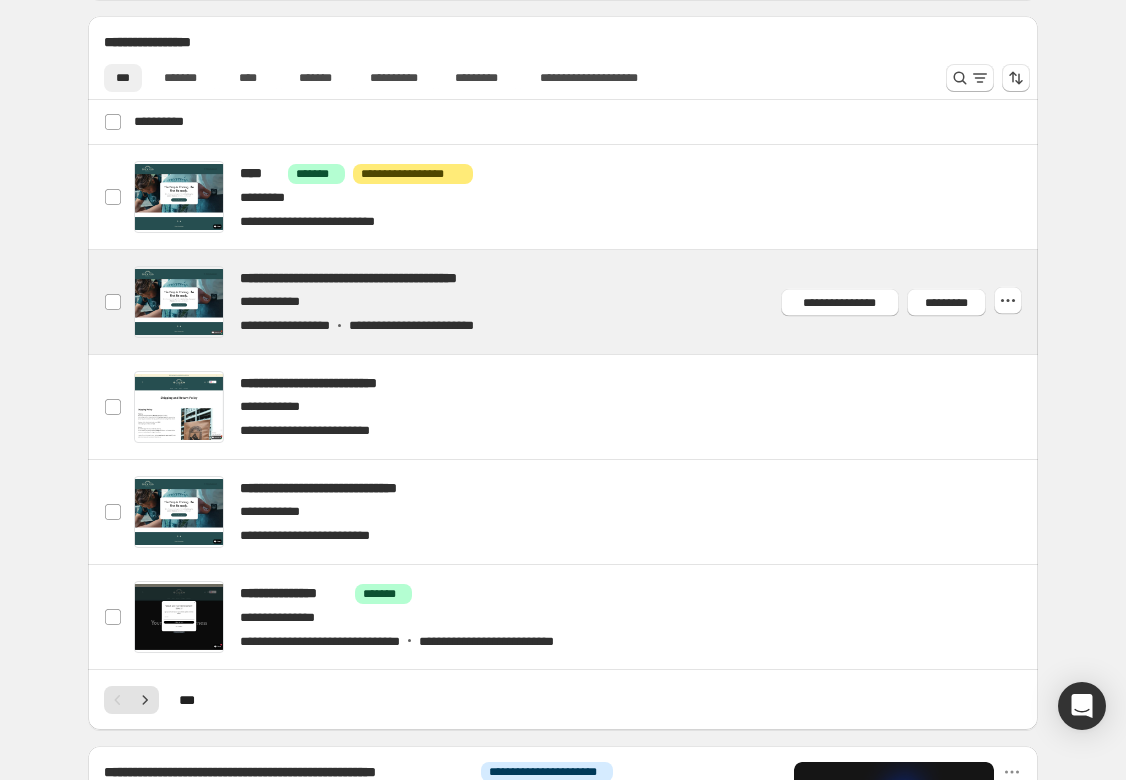 click at bounding box center (587, 302) 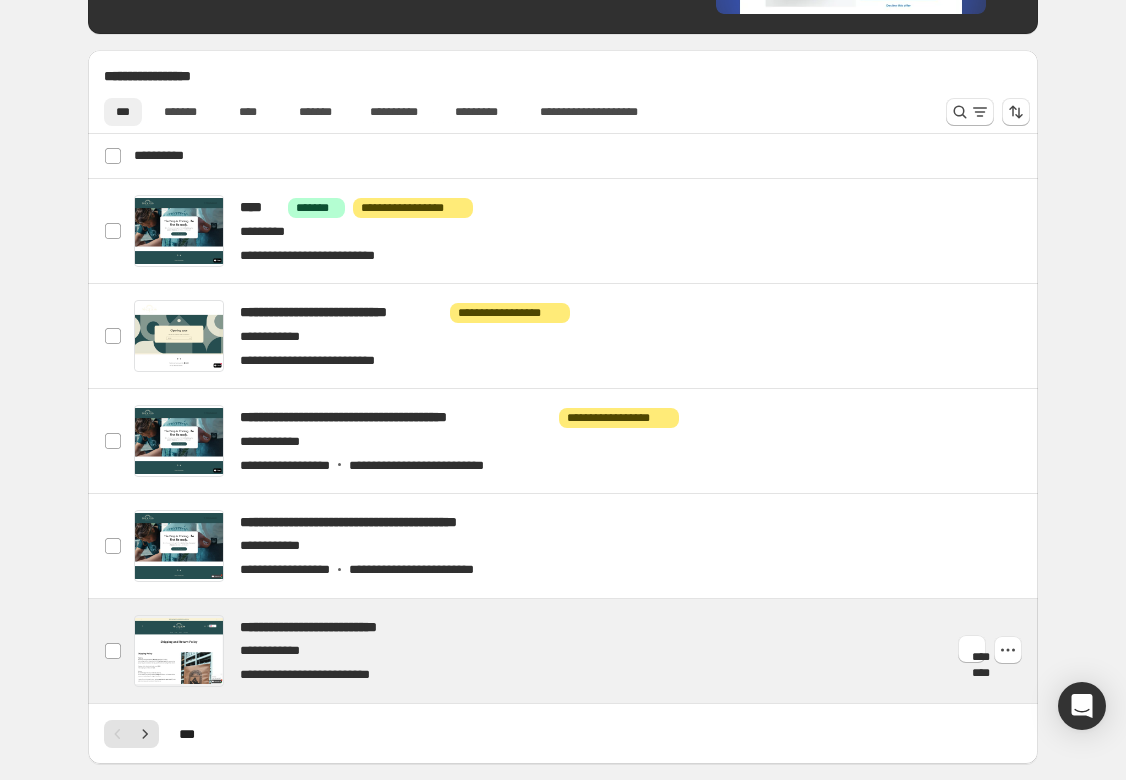 scroll, scrollTop: 447, scrollLeft: 0, axis: vertical 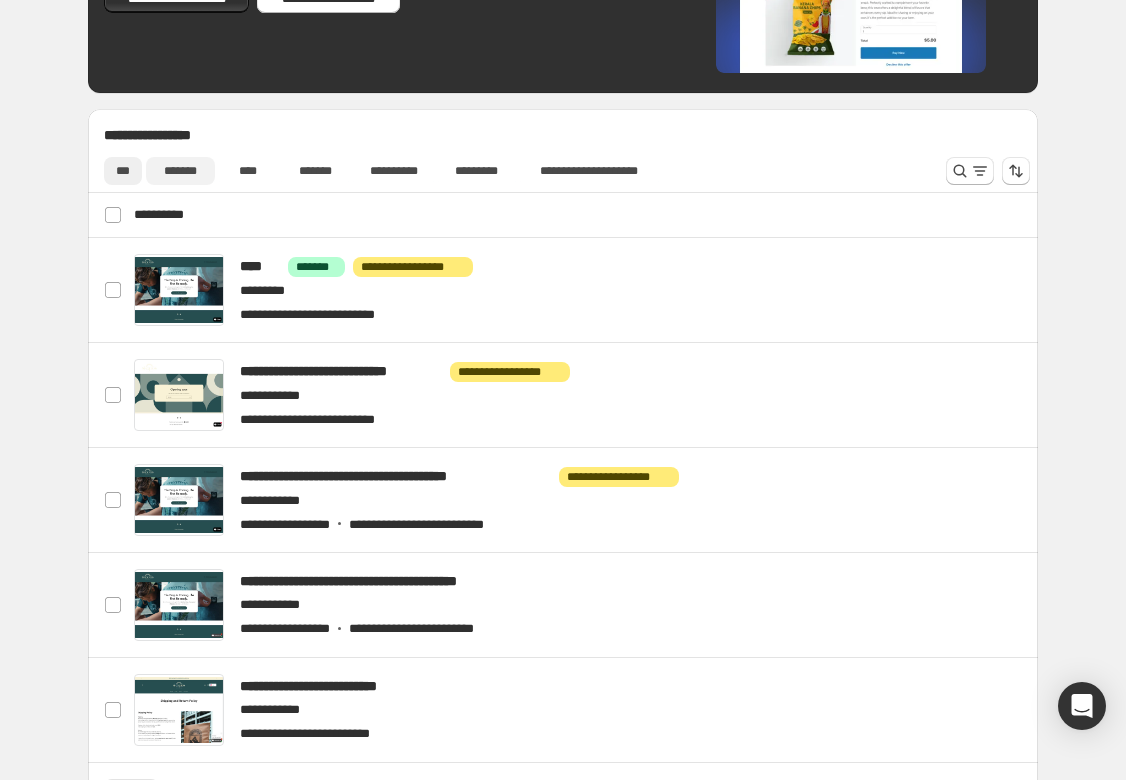 click on "*******" at bounding box center (180, 171) 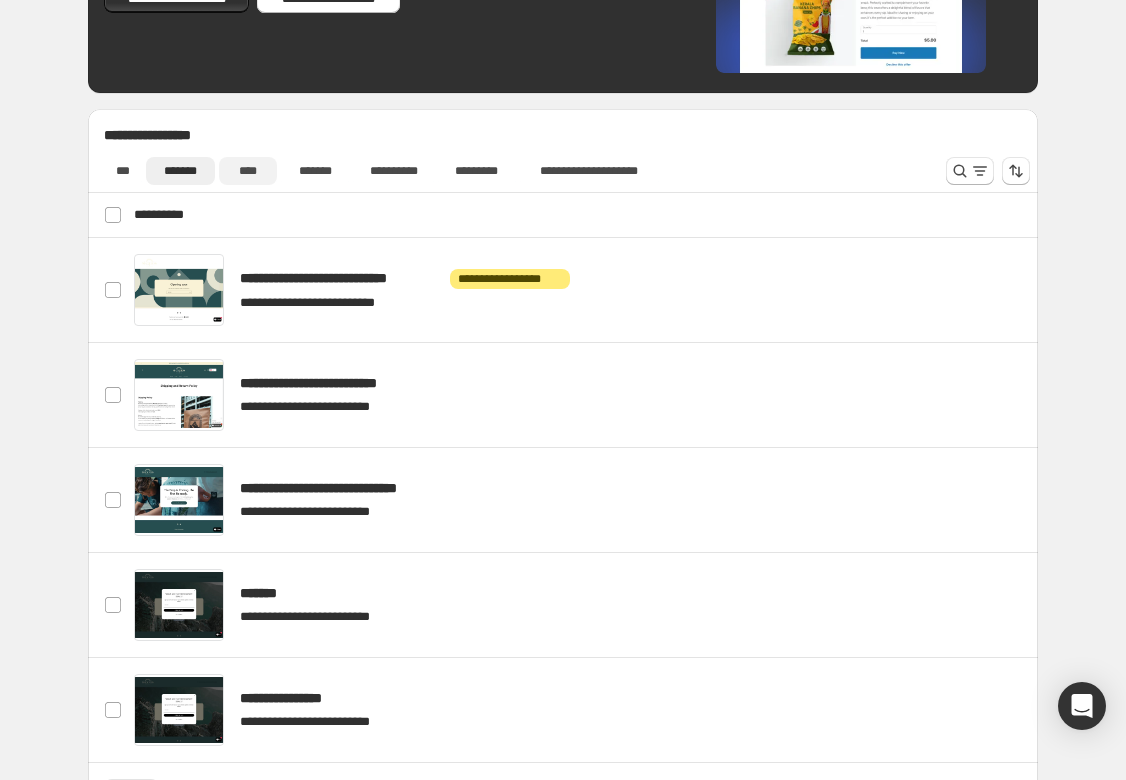 click on "****" at bounding box center (248, 171) 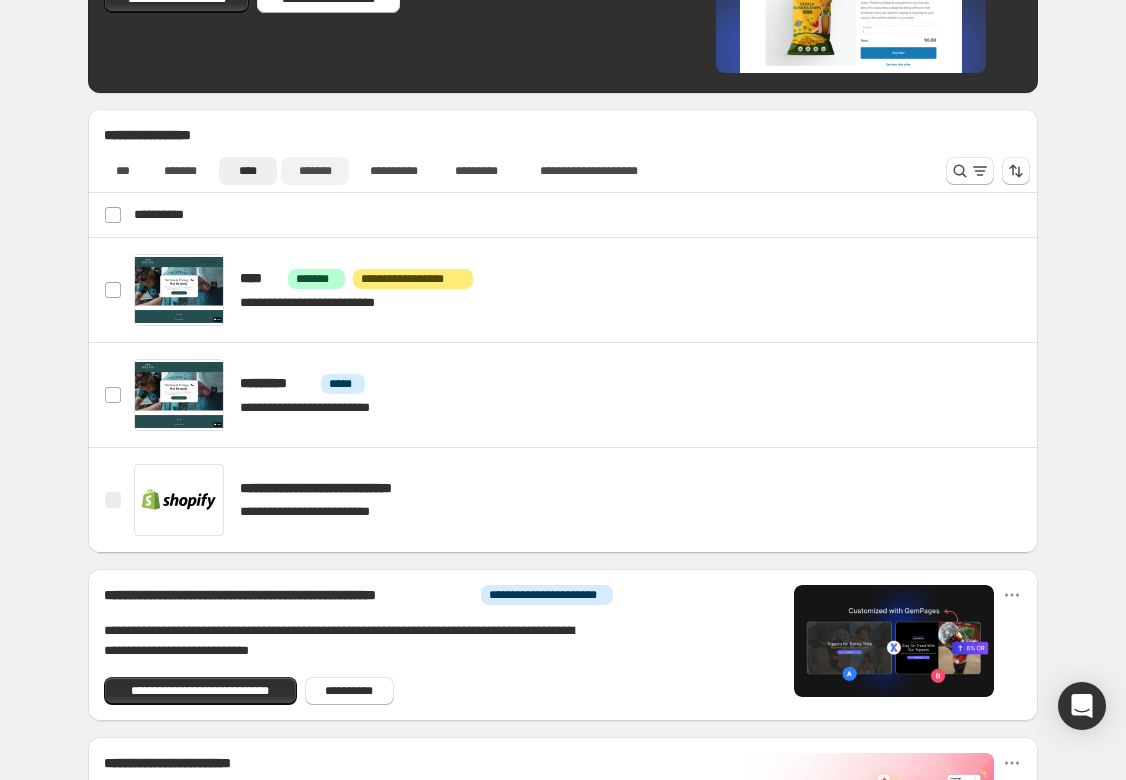 click on "*******" at bounding box center (315, 171) 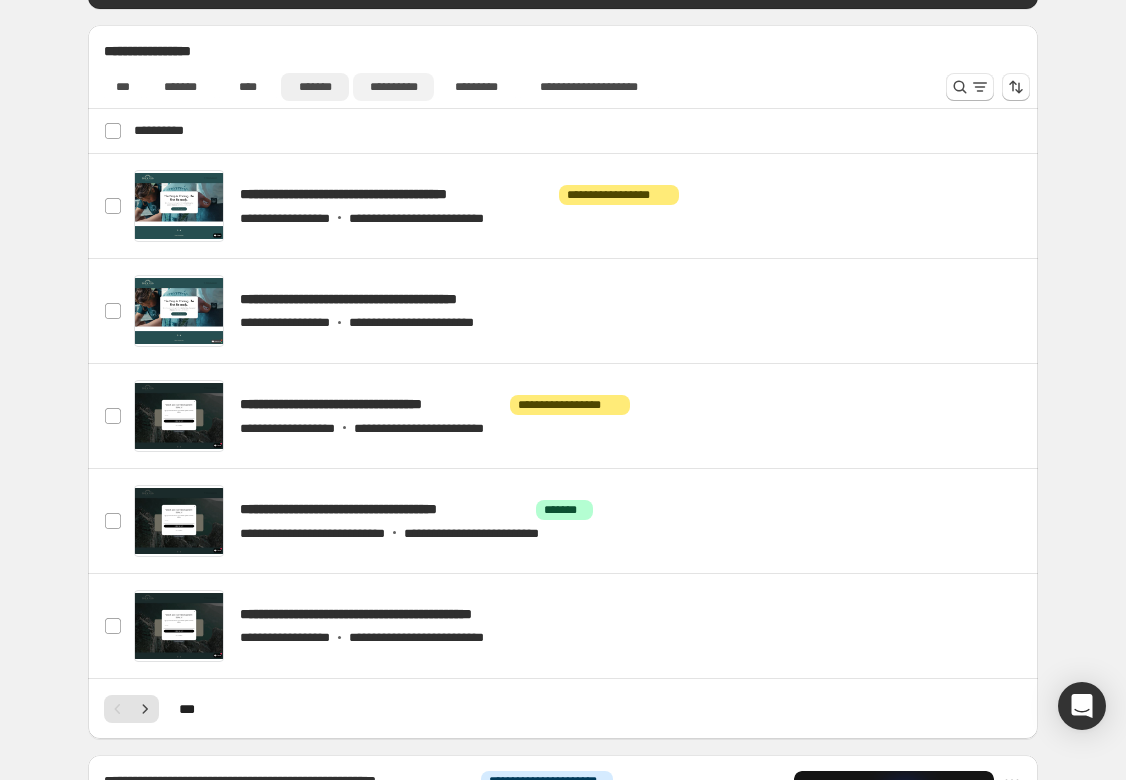 scroll, scrollTop: 543, scrollLeft: 0, axis: vertical 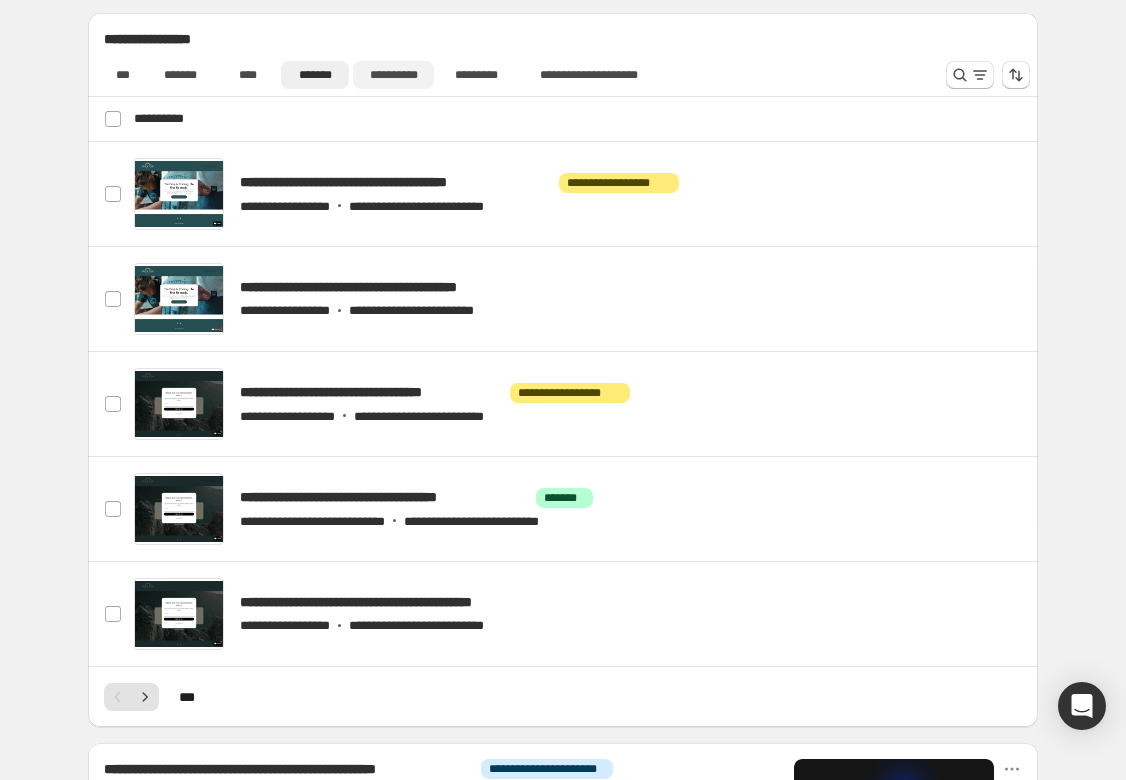 click on "**********" at bounding box center (393, 75) 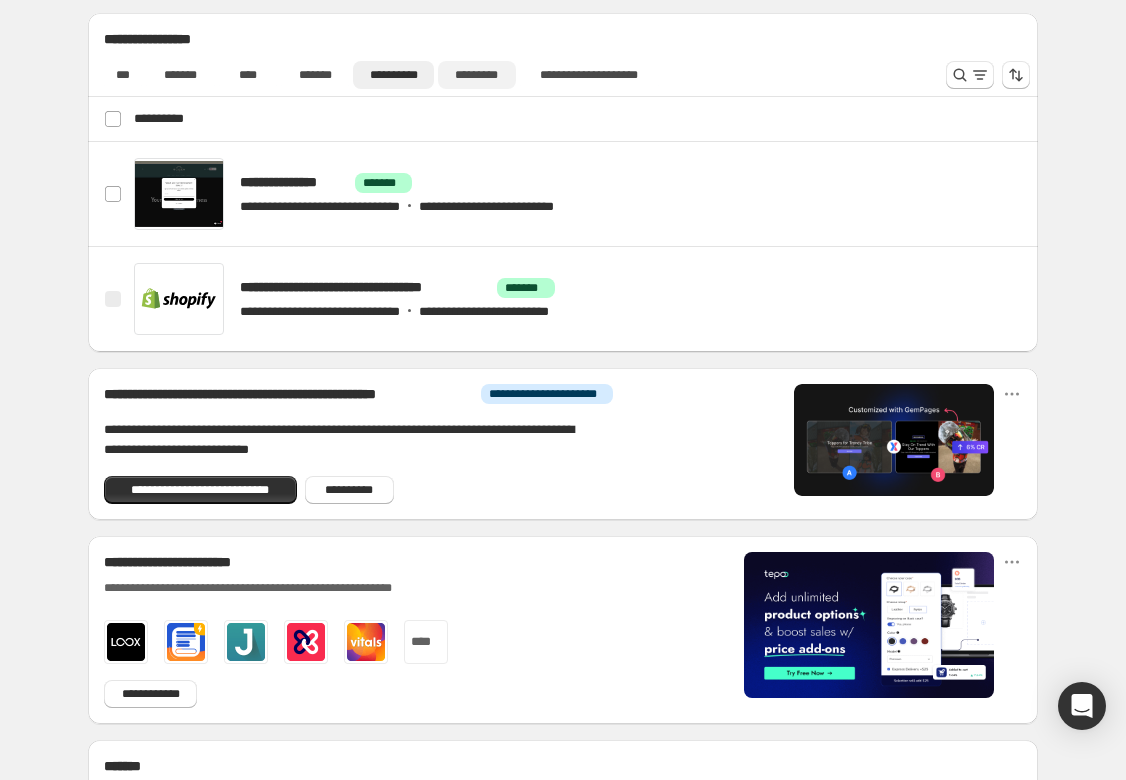 click on "*********" at bounding box center (476, 75) 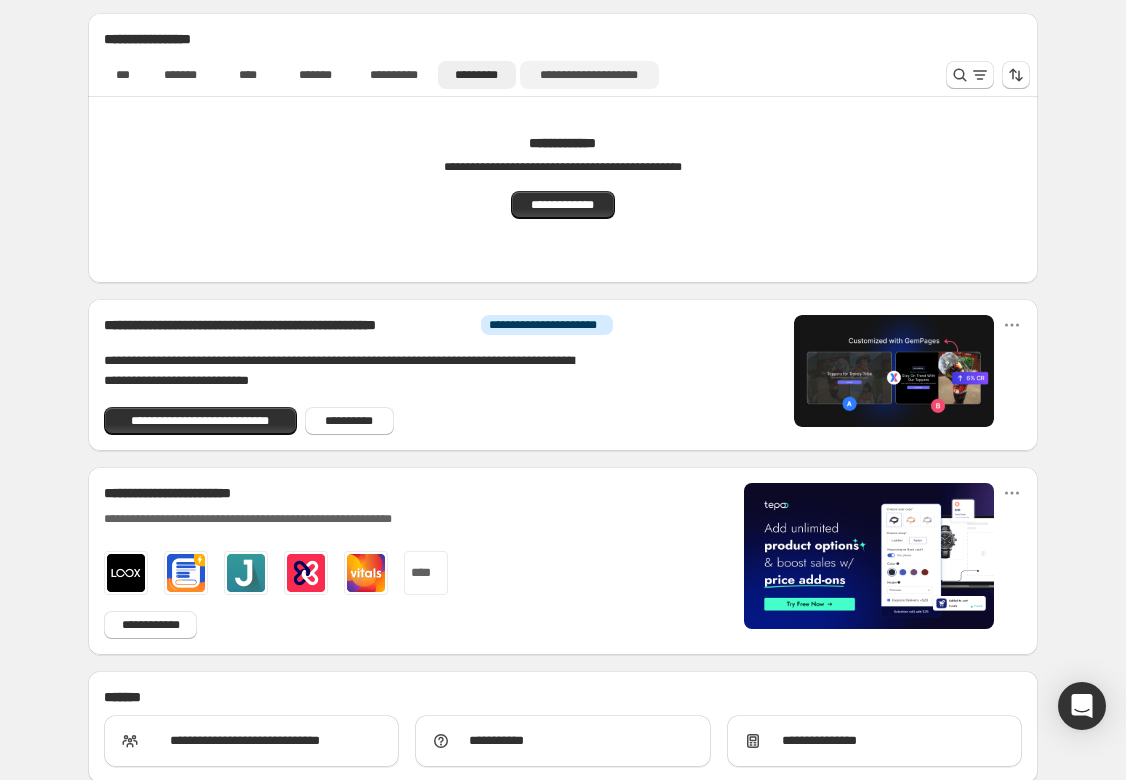 click on "**********" at bounding box center [589, 75] 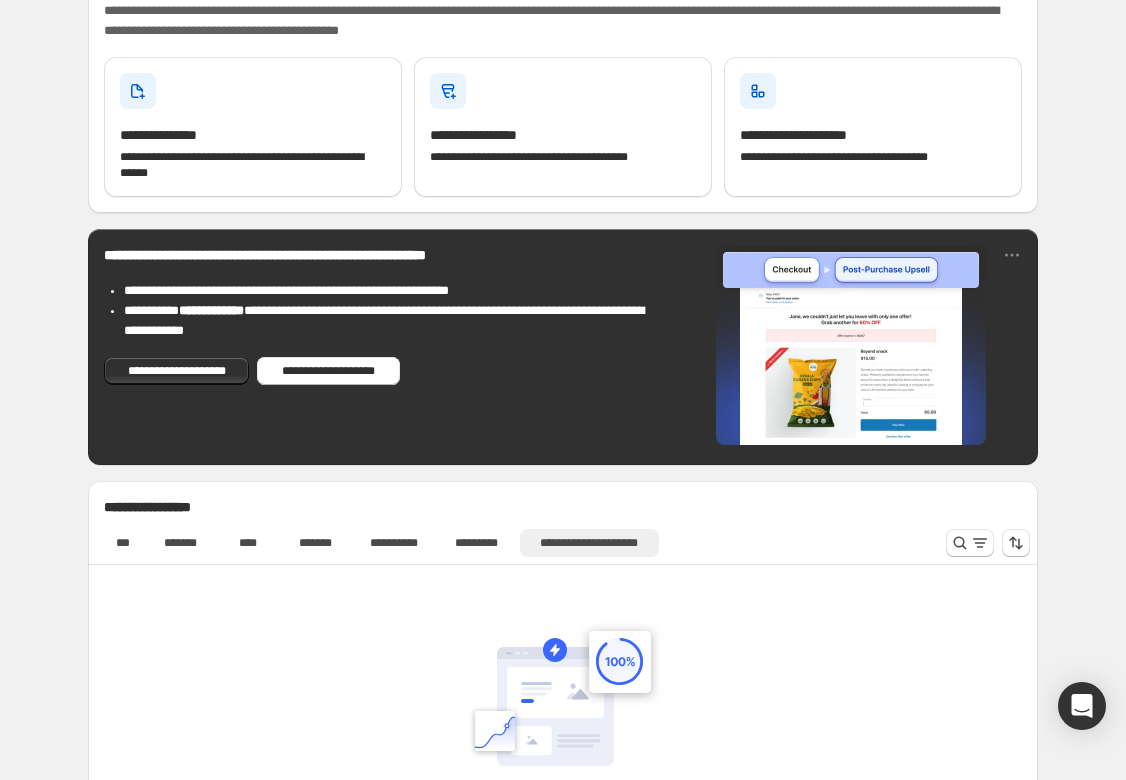 scroll, scrollTop: 0, scrollLeft: 0, axis: both 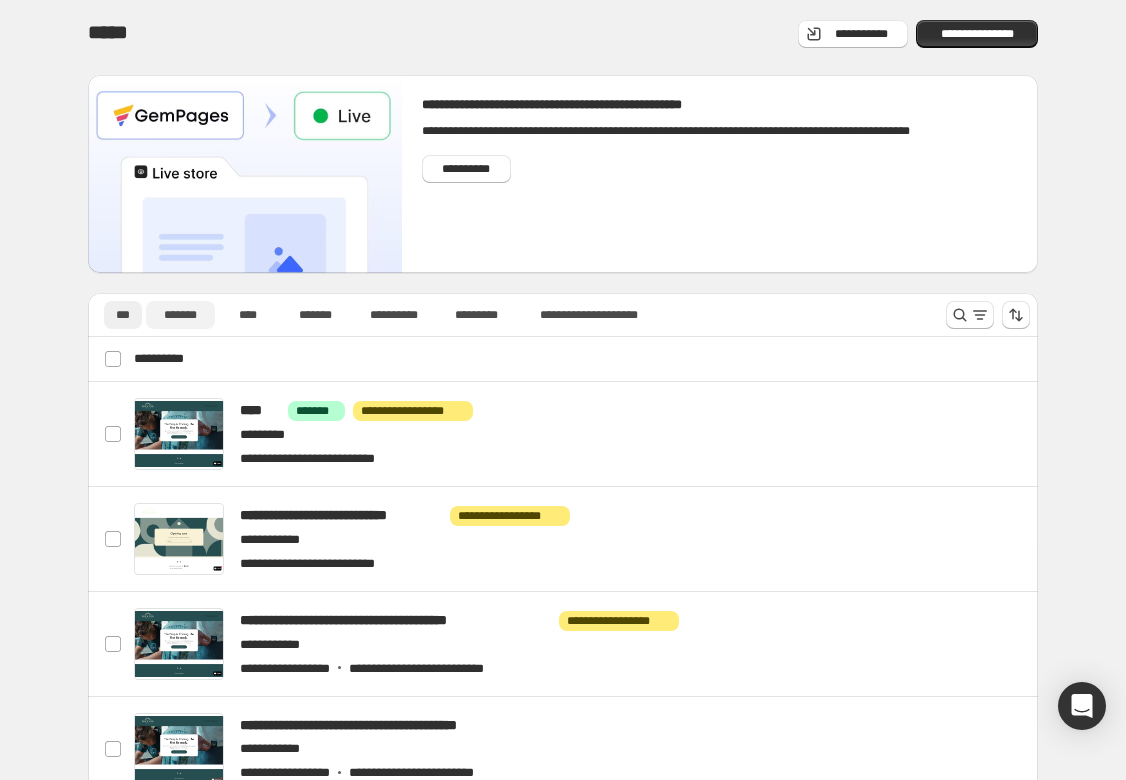 click on "*******" at bounding box center [180, 315] 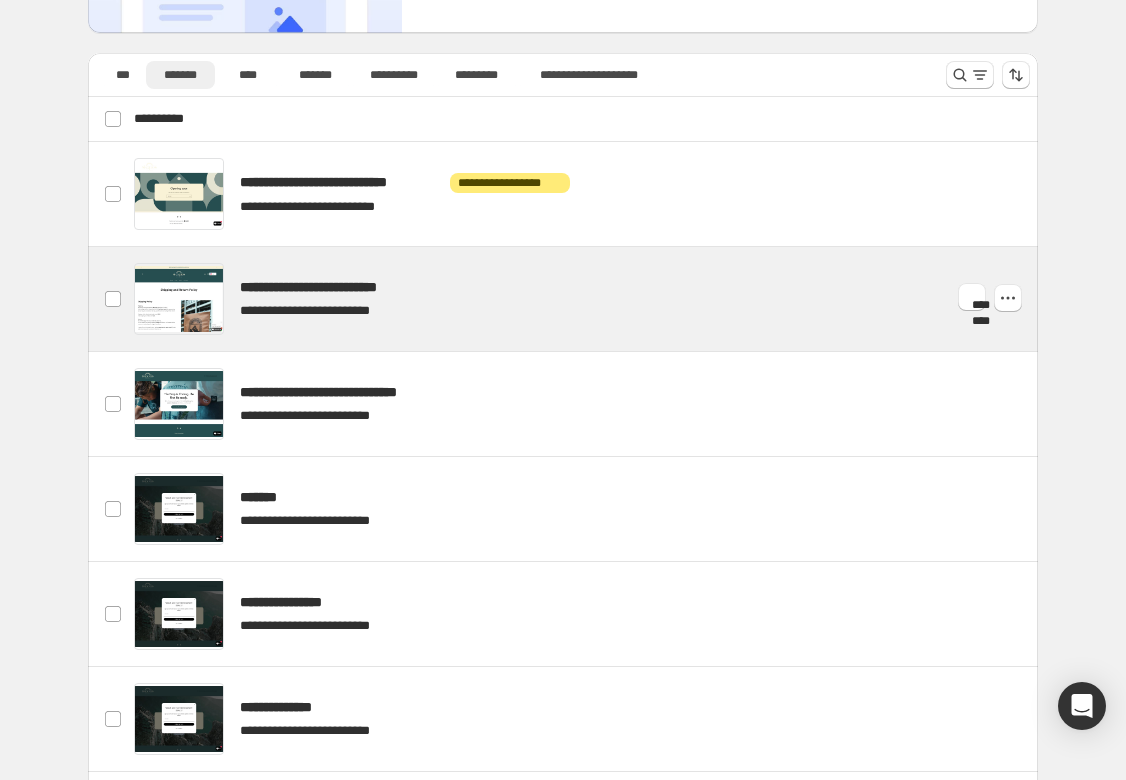 scroll, scrollTop: 219, scrollLeft: 0, axis: vertical 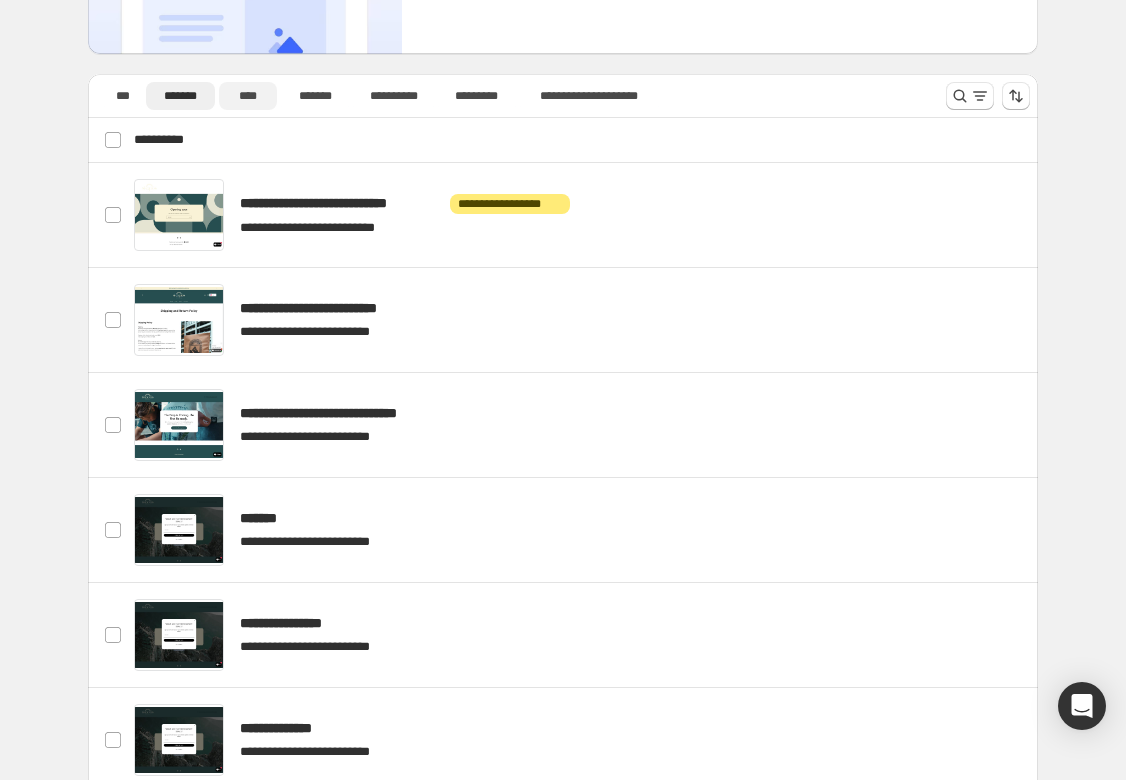 click on "****" at bounding box center (248, 96) 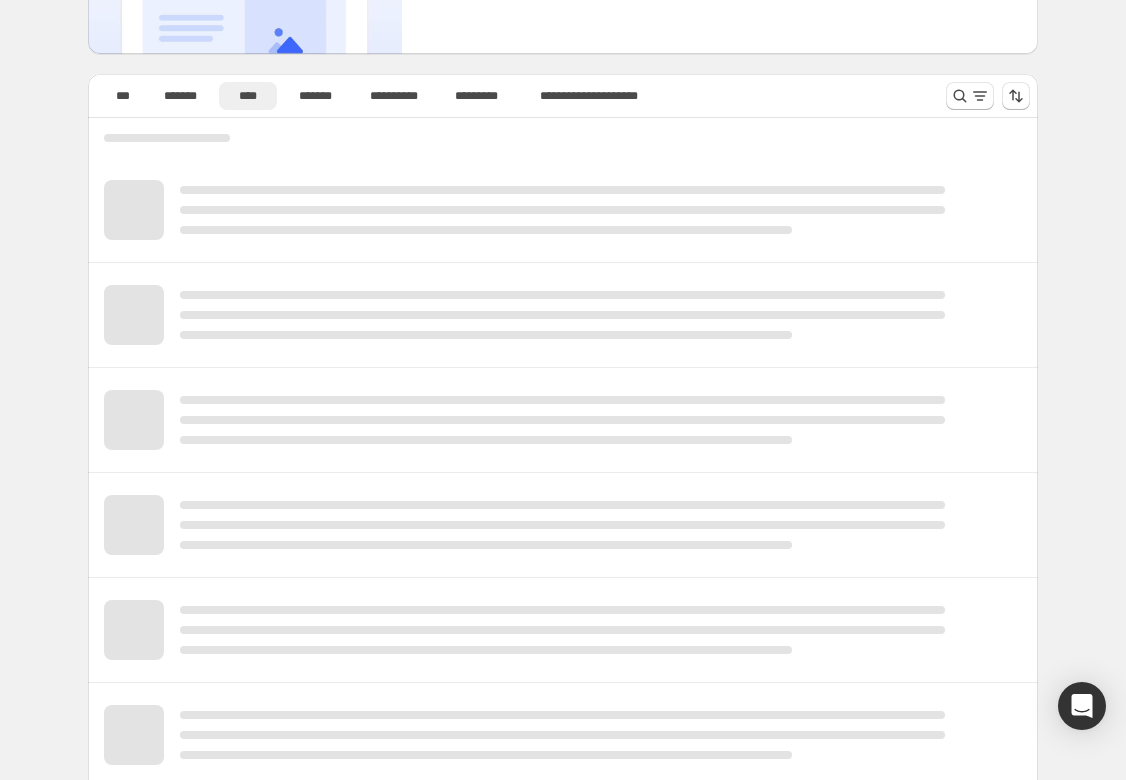 scroll, scrollTop: 0, scrollLeft: 0, axis: both 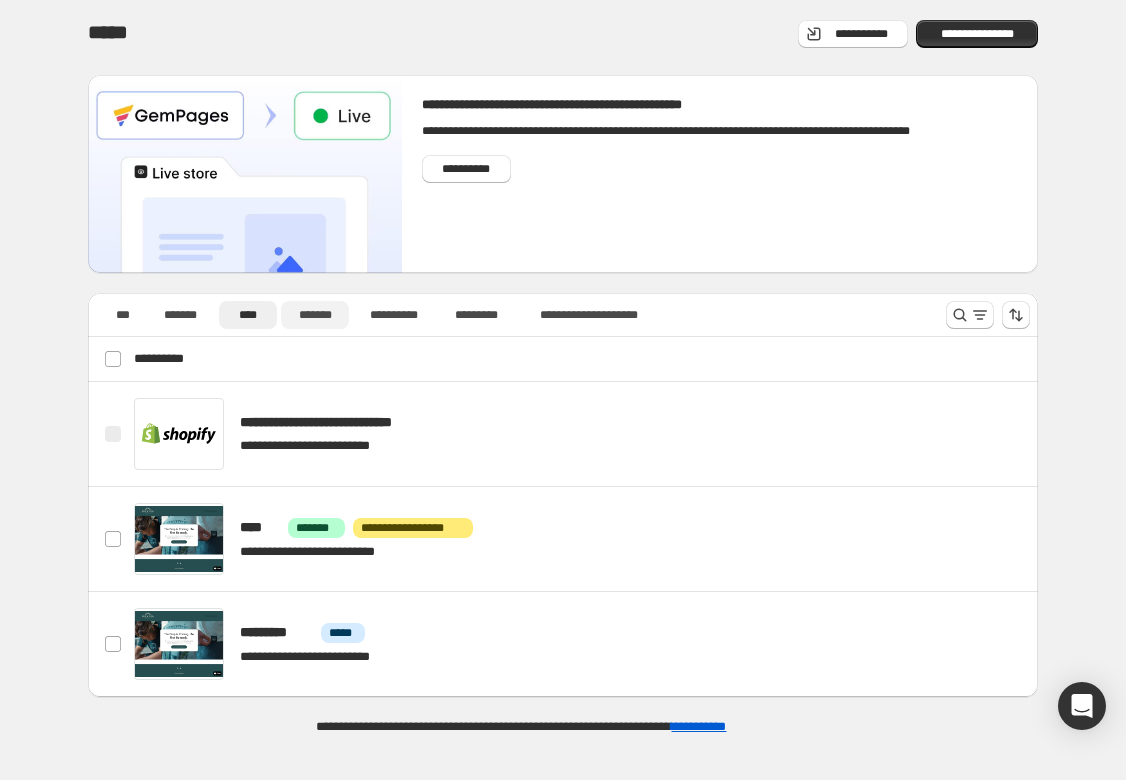 click on "*******" at bounding box center (315, 315) 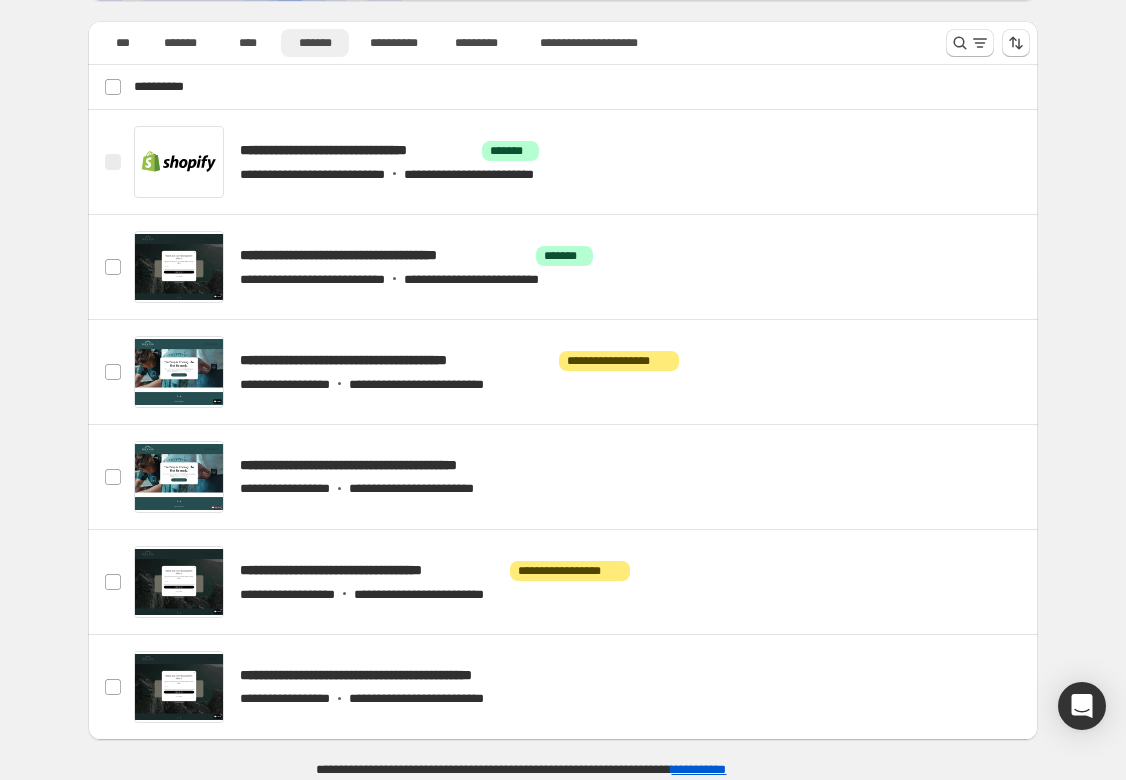 scroll, scrollTop: 279, scrollLeft: 0, axis: vertical 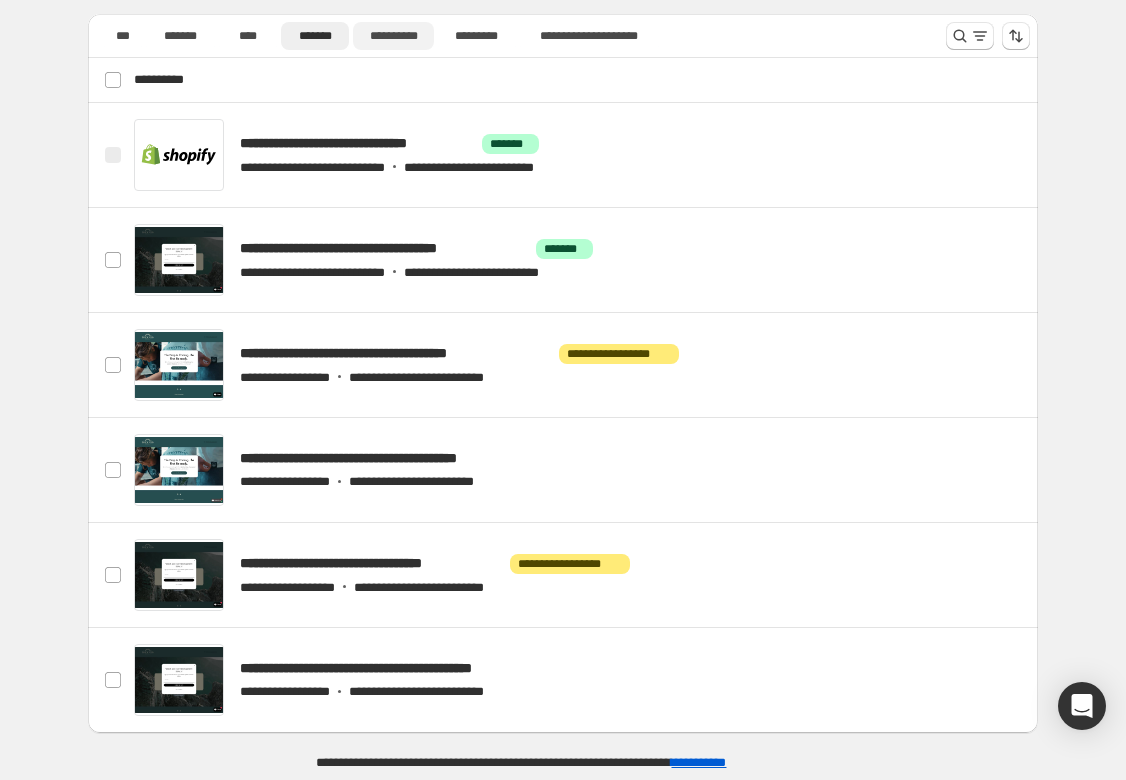 click on "**********" at bounding box center [393, 36] 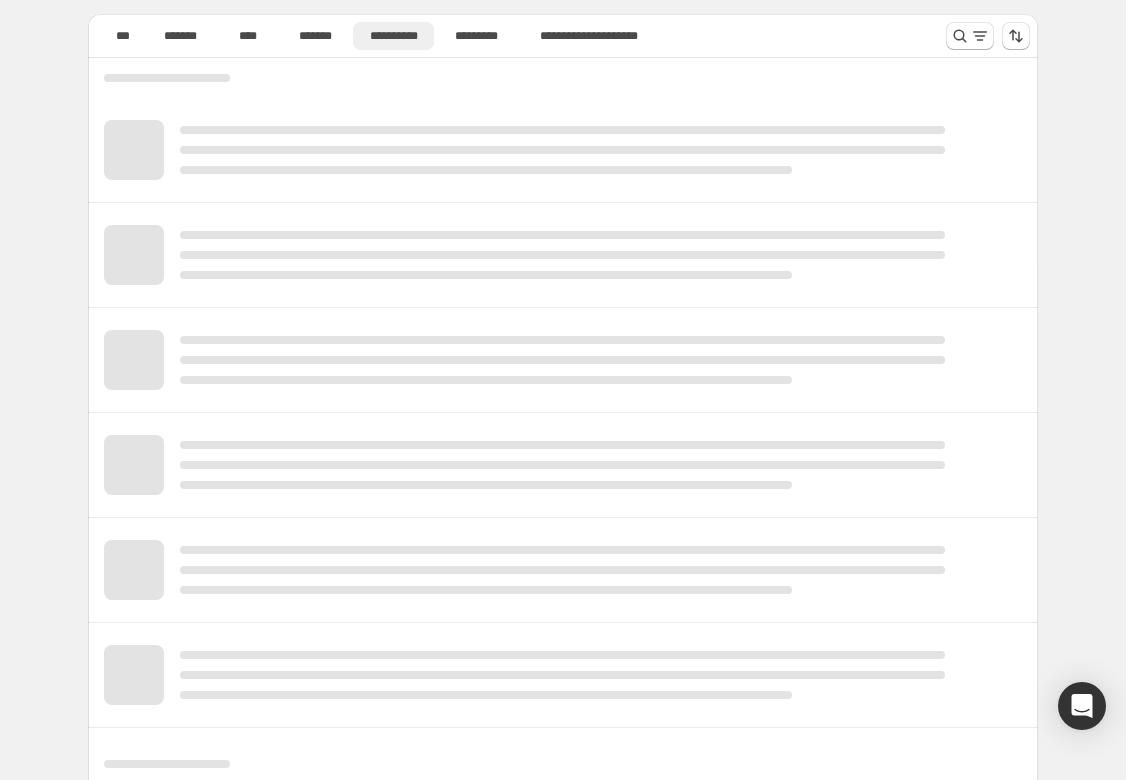 scroll, scrollTop: 0, scrollLeft: 0, axis: both 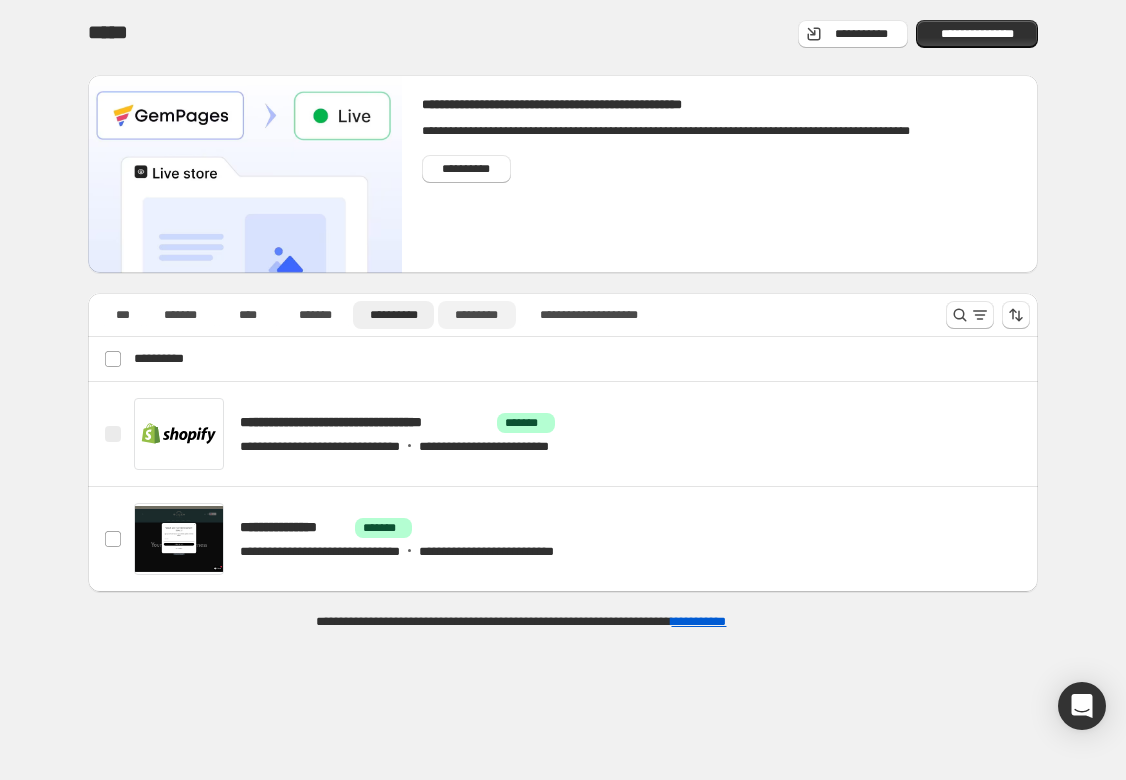 click on "*********" at bounding box center [476, 315] 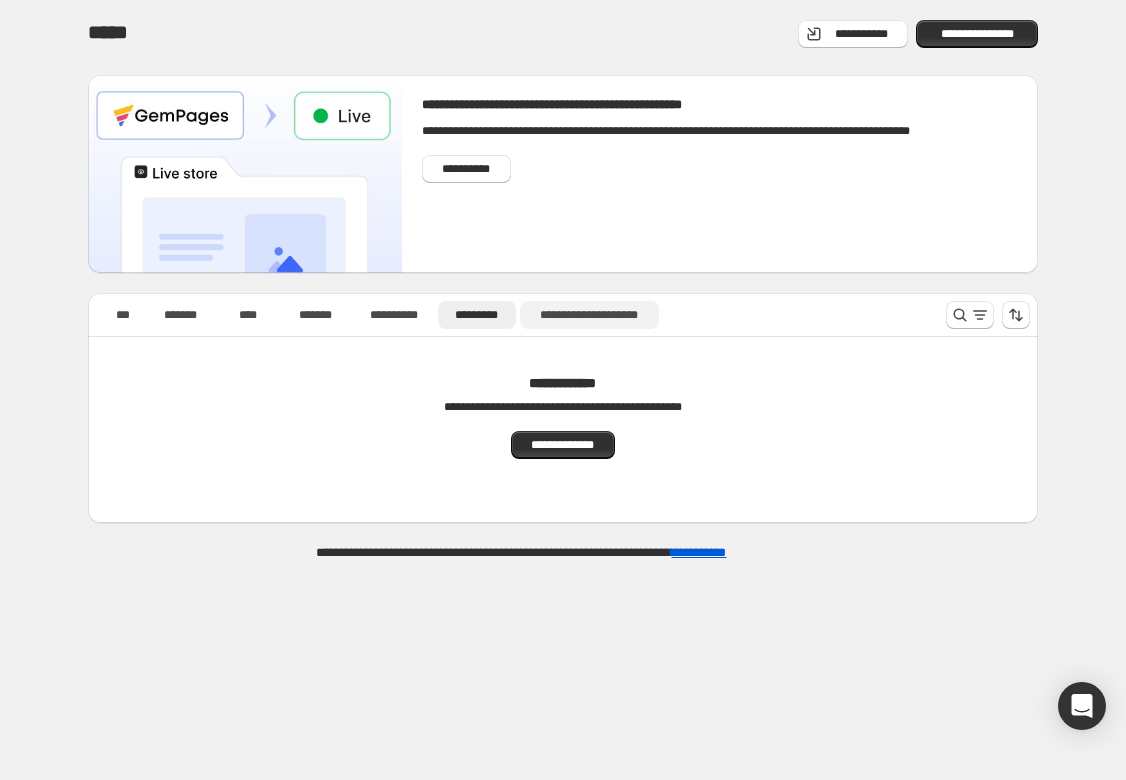 click on "**********" at bounding box center (589, 315) 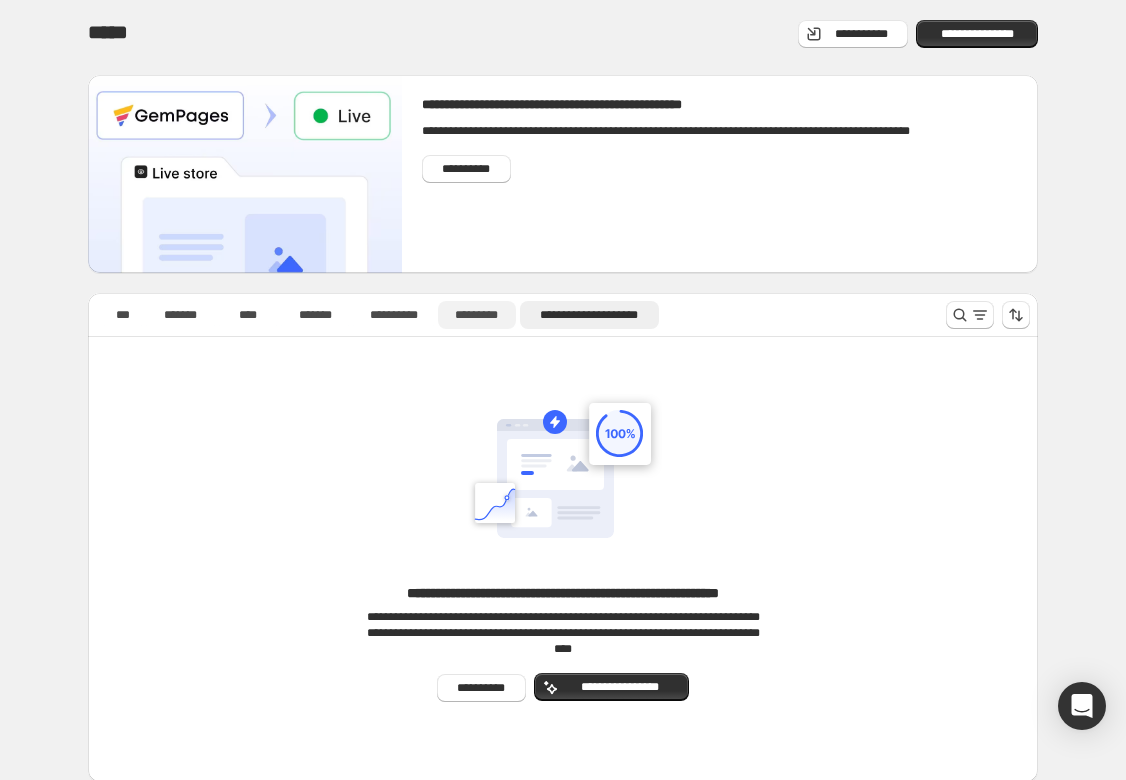 click on "*********" at bounding box center [476, 315] 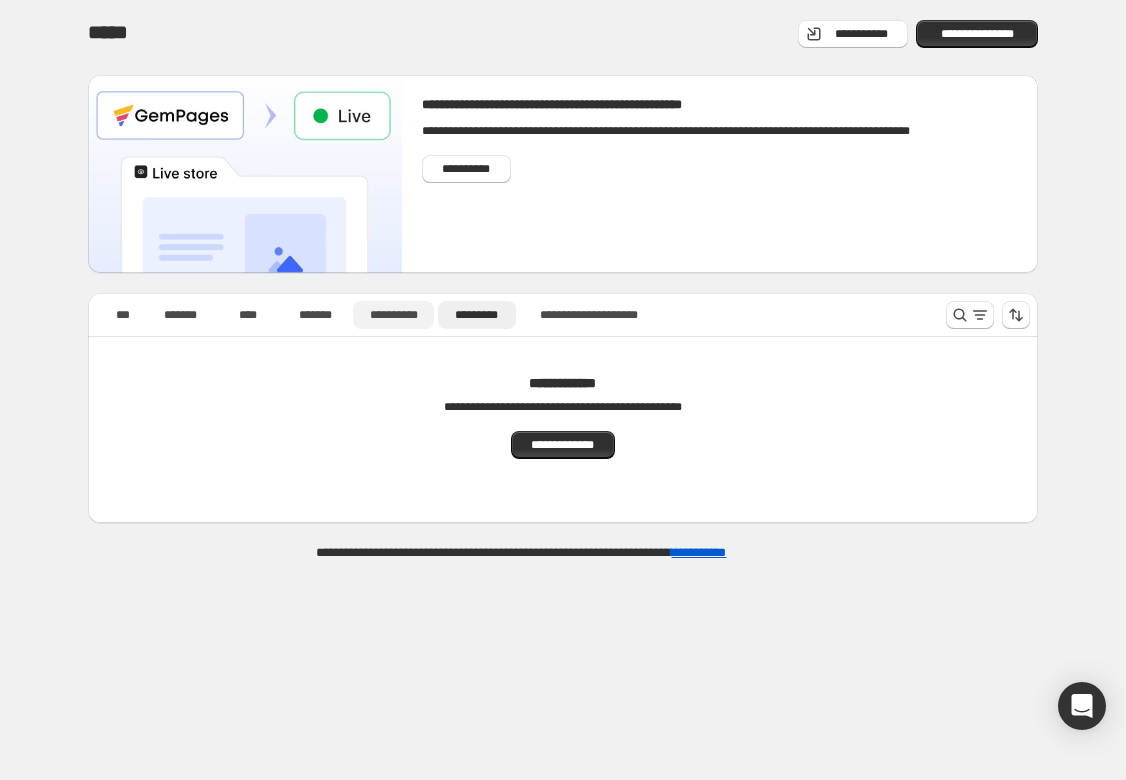 click on "**********" at bounding box center [393, 315] 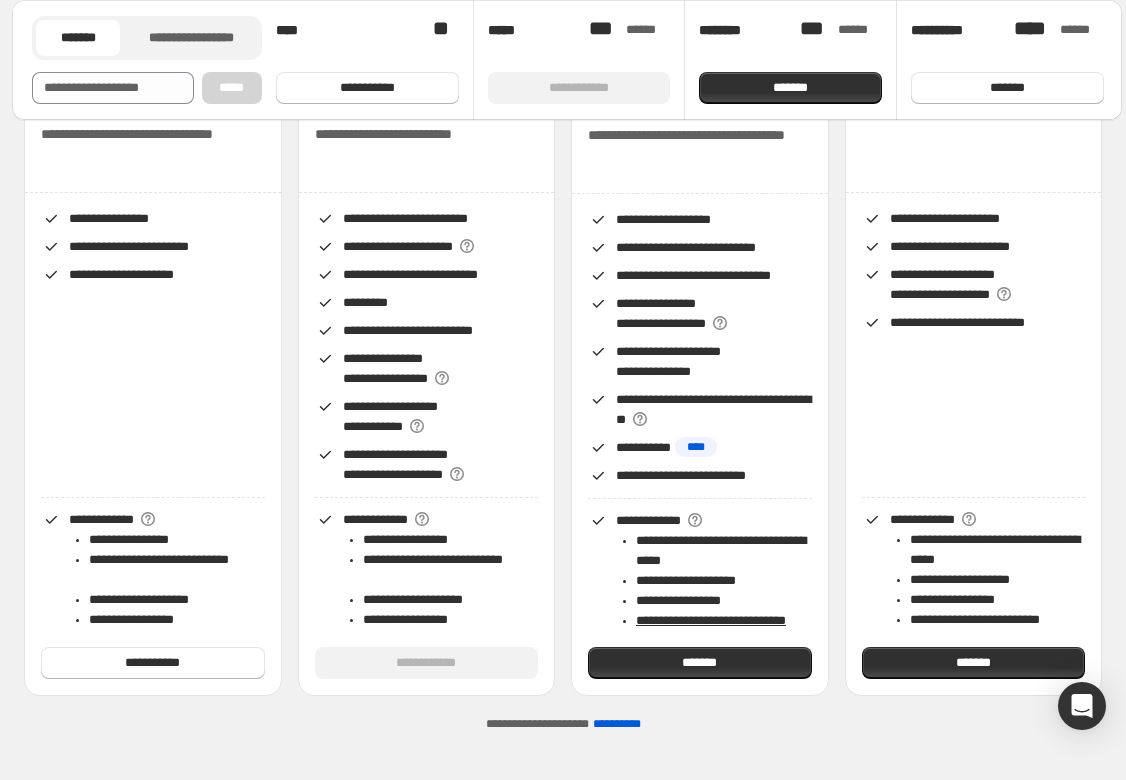 scroll, scrollTop: 230, scrollLeft: 0, axis: vertical 